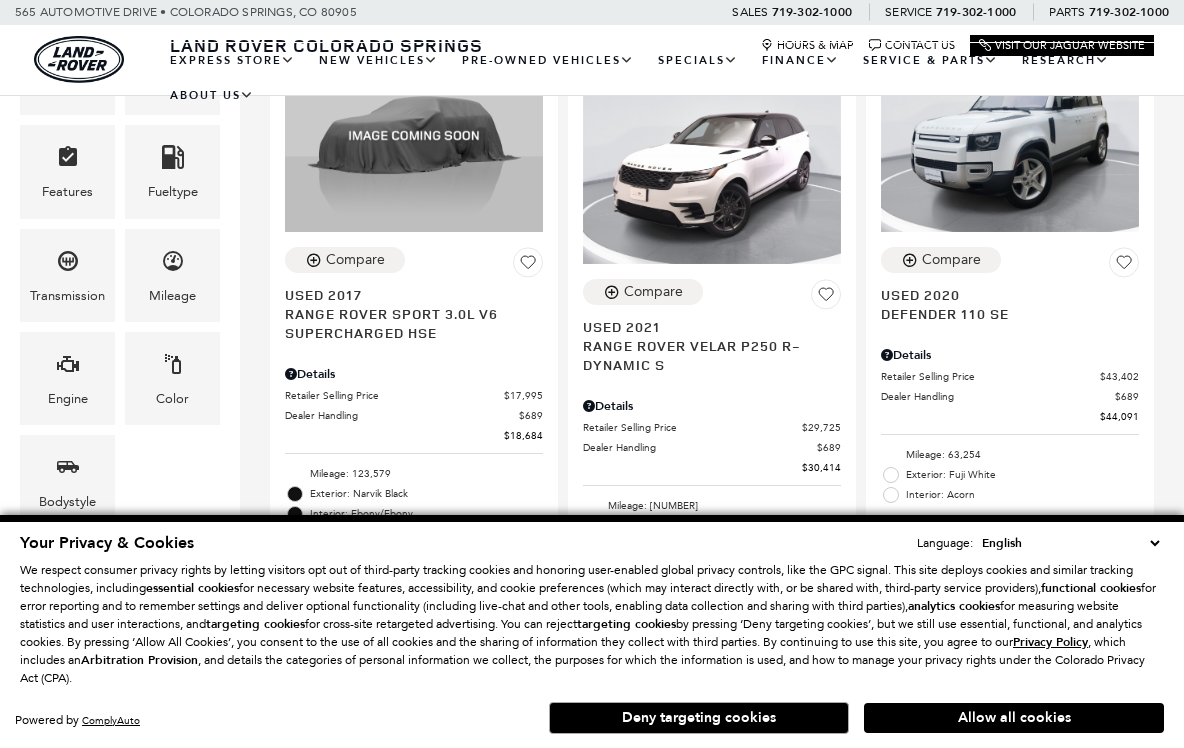 scroll, scrollTop: 505, scrollLeft: 0, axis: vertical 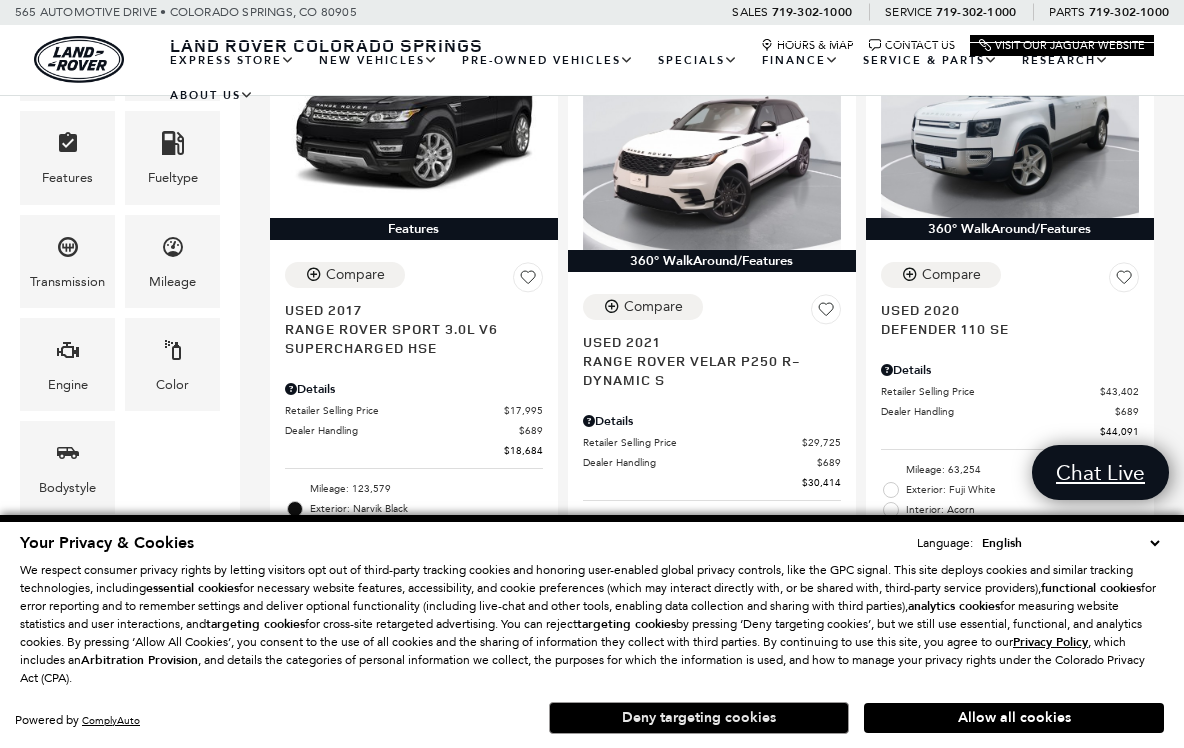 click on "Deny targeting cookies" at bounding box center [699, 718] 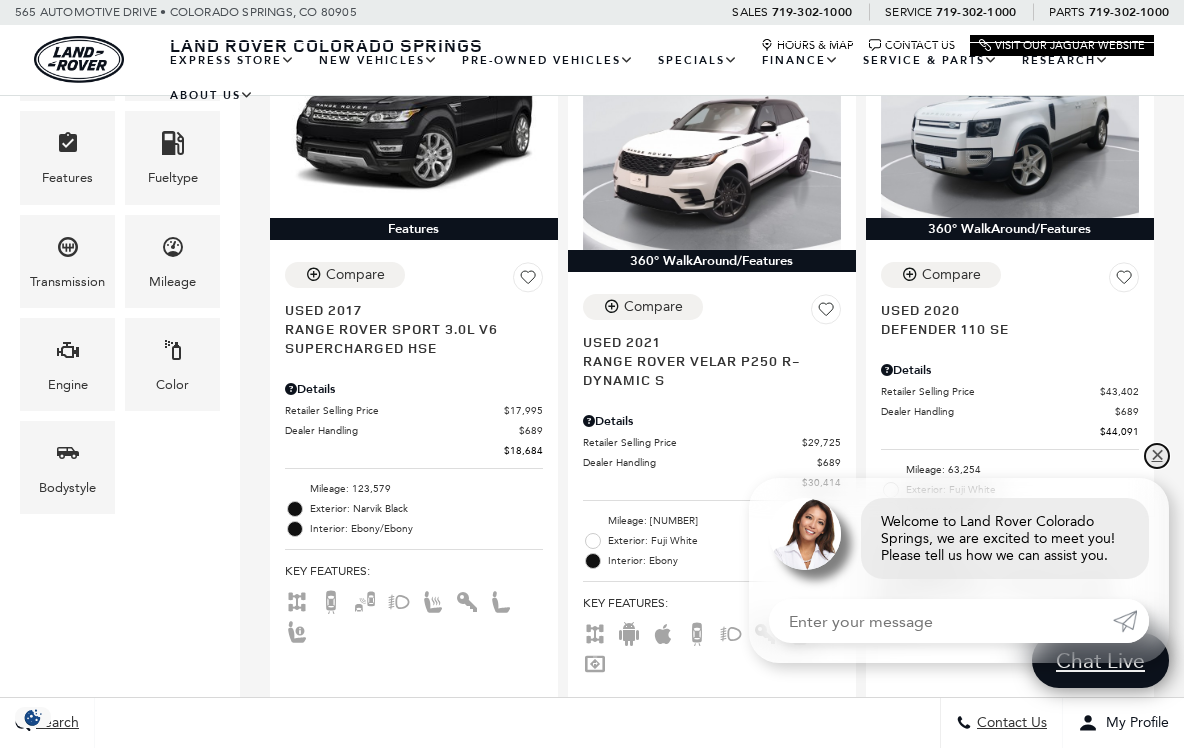 click on "✕" at bounding box center (1157, 456) 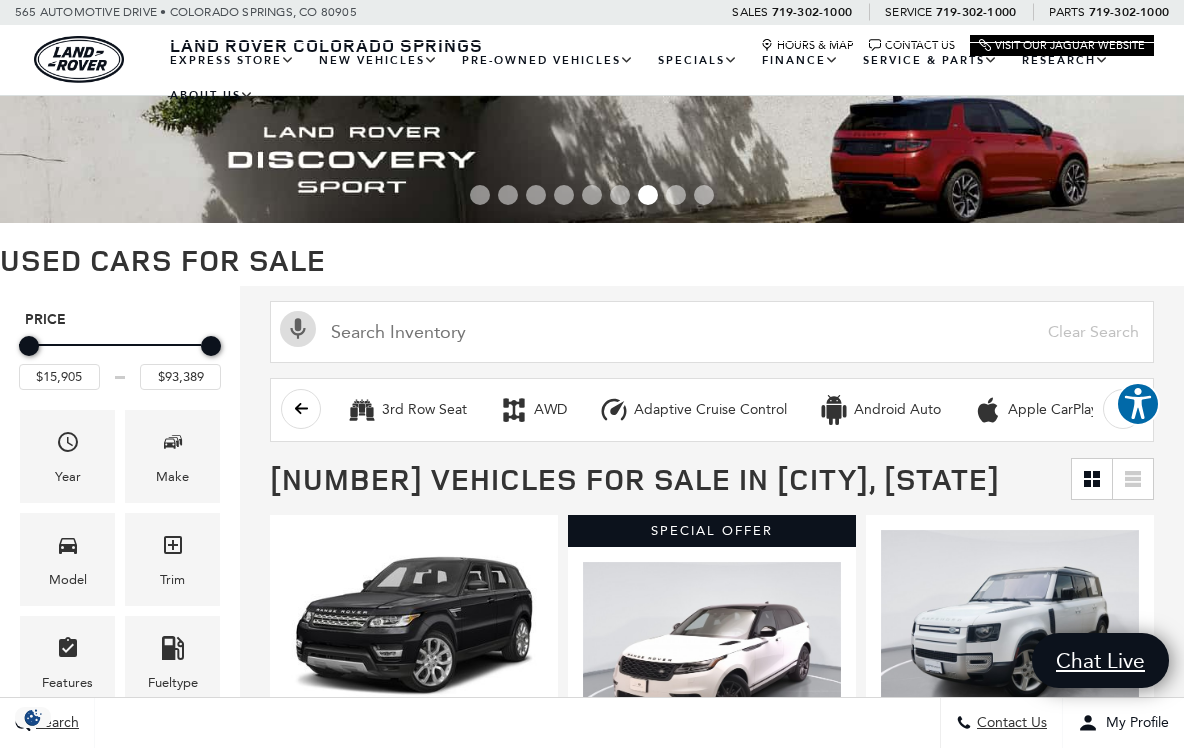 scroll, scrollTop: 0, scrollLeft: 0, axis: both 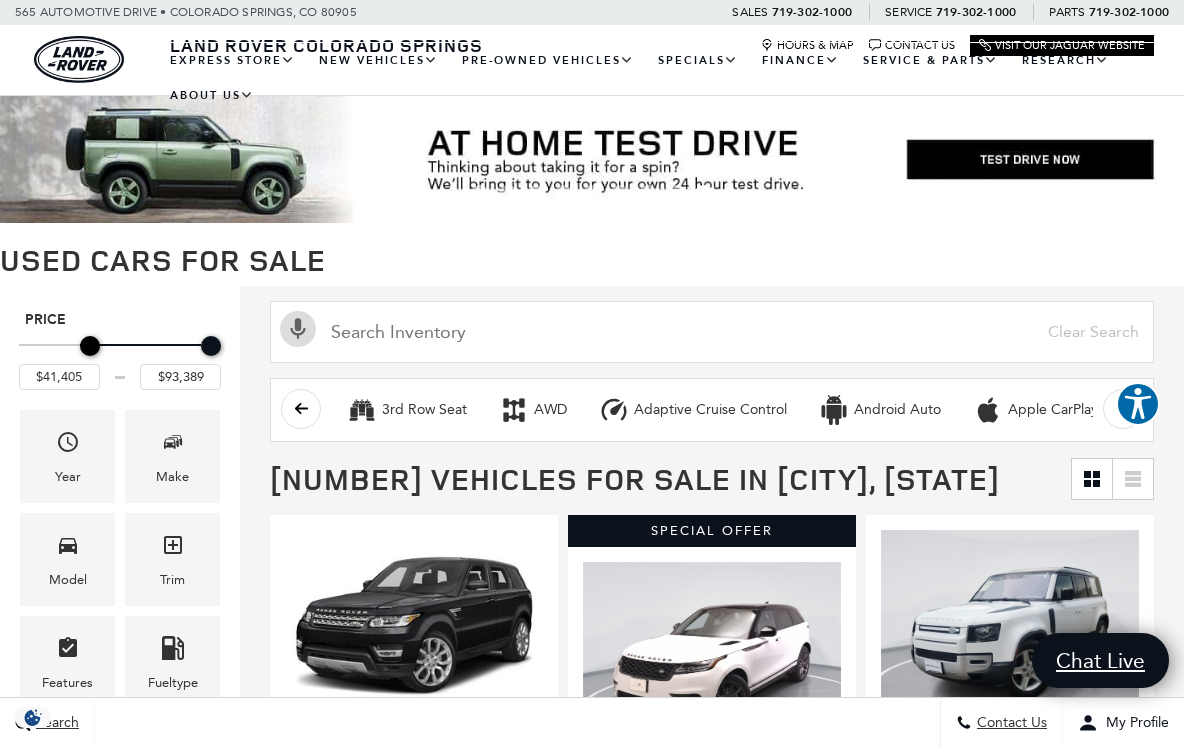 type on "$40,905" 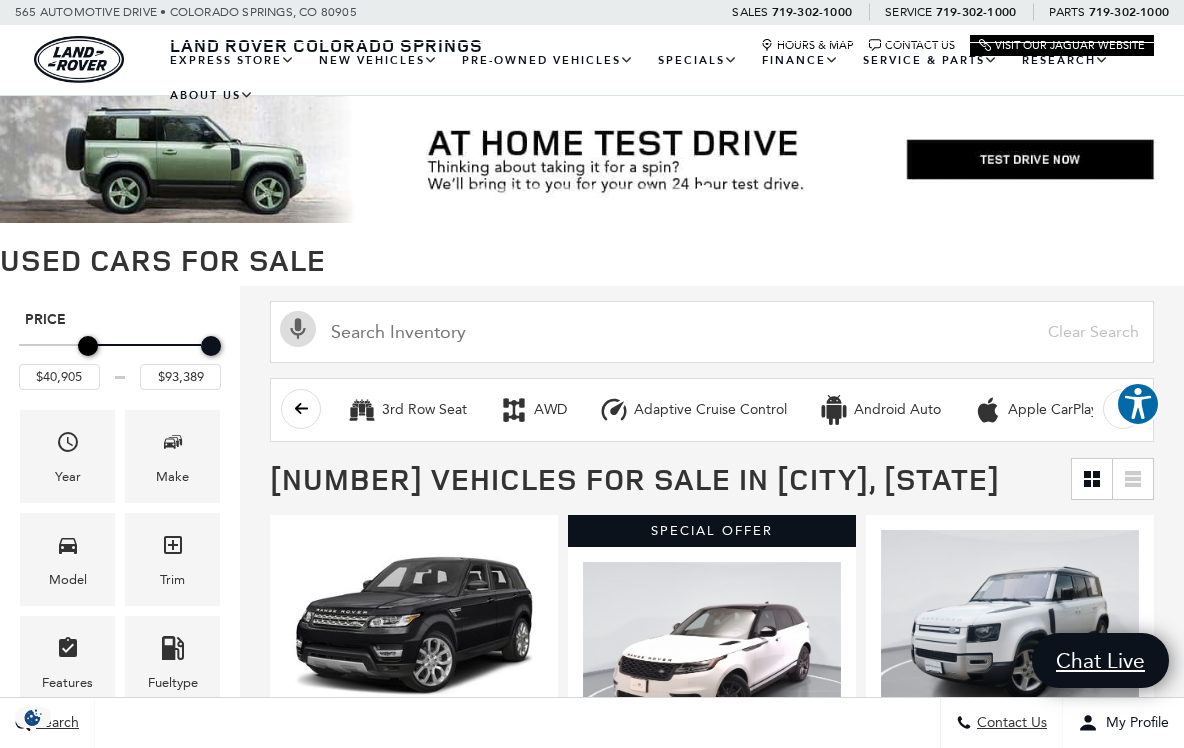drag, startPoint x: 30, startPoint y: 346, endPoint x: 89, endPoint y: 347, distance: 59.008472 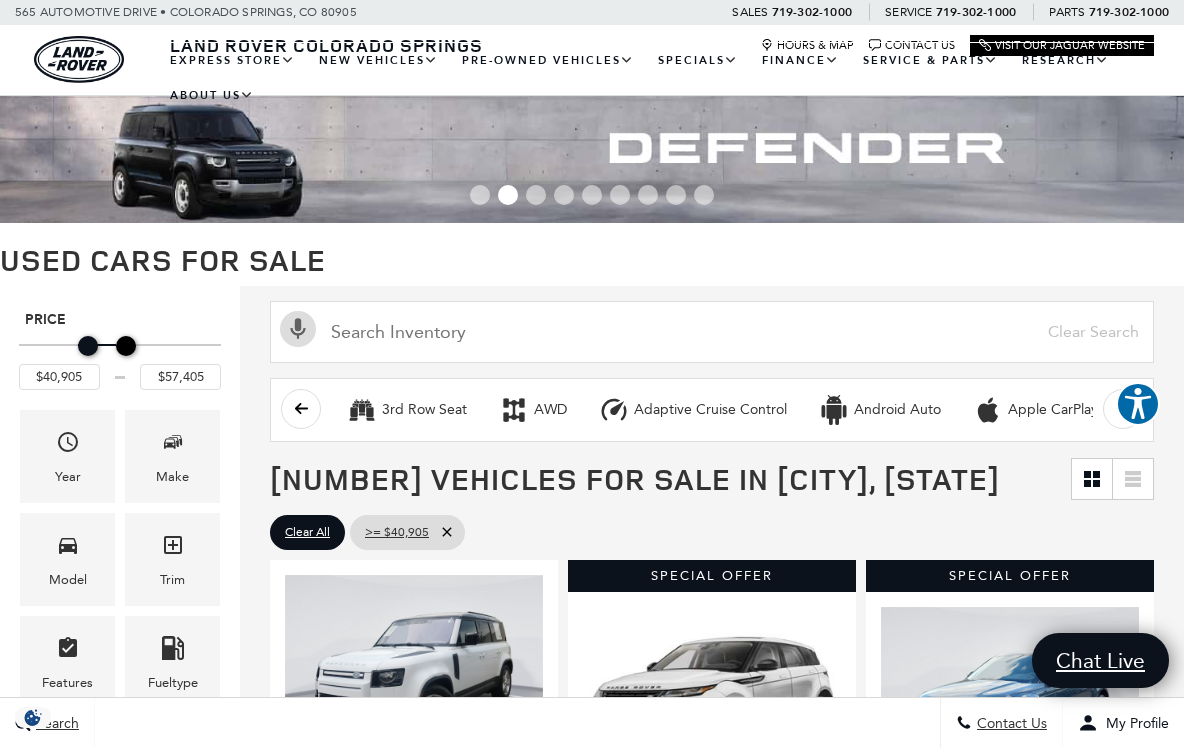 type on "$56,405" 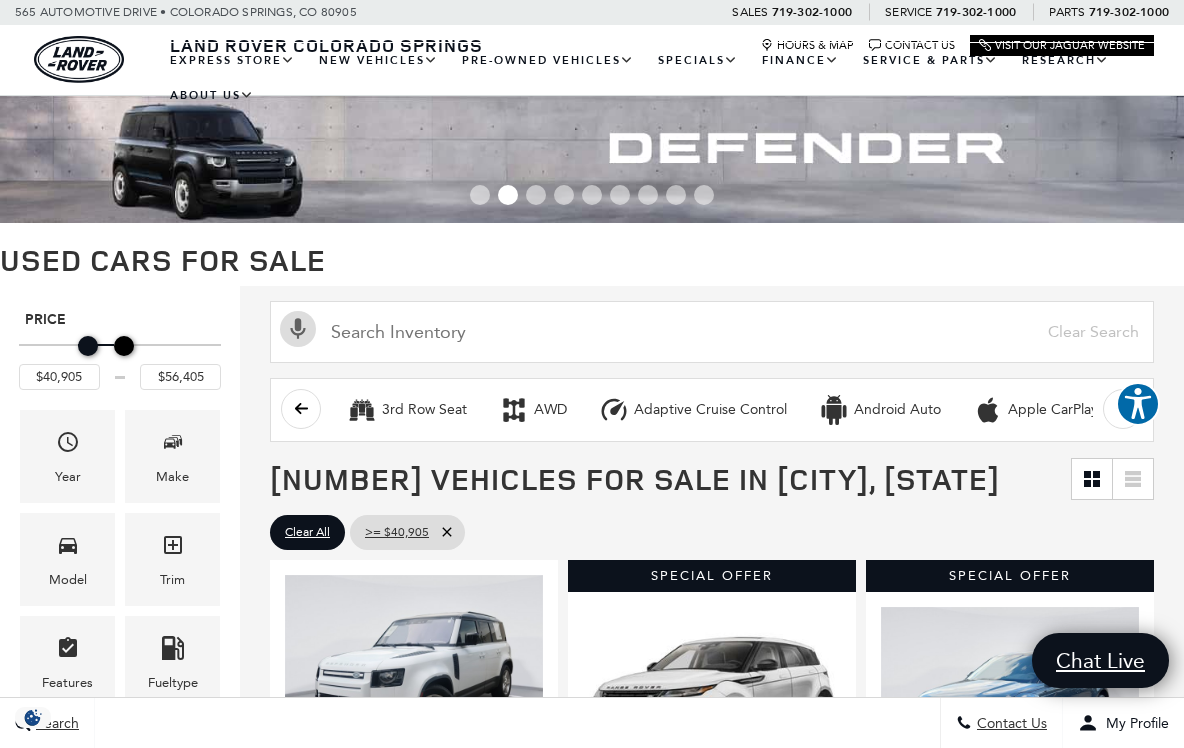 drag, startPoint x: 207, startPoint y: 342, endPoint x: 120, endPoint y: 351, distance: 87.46428 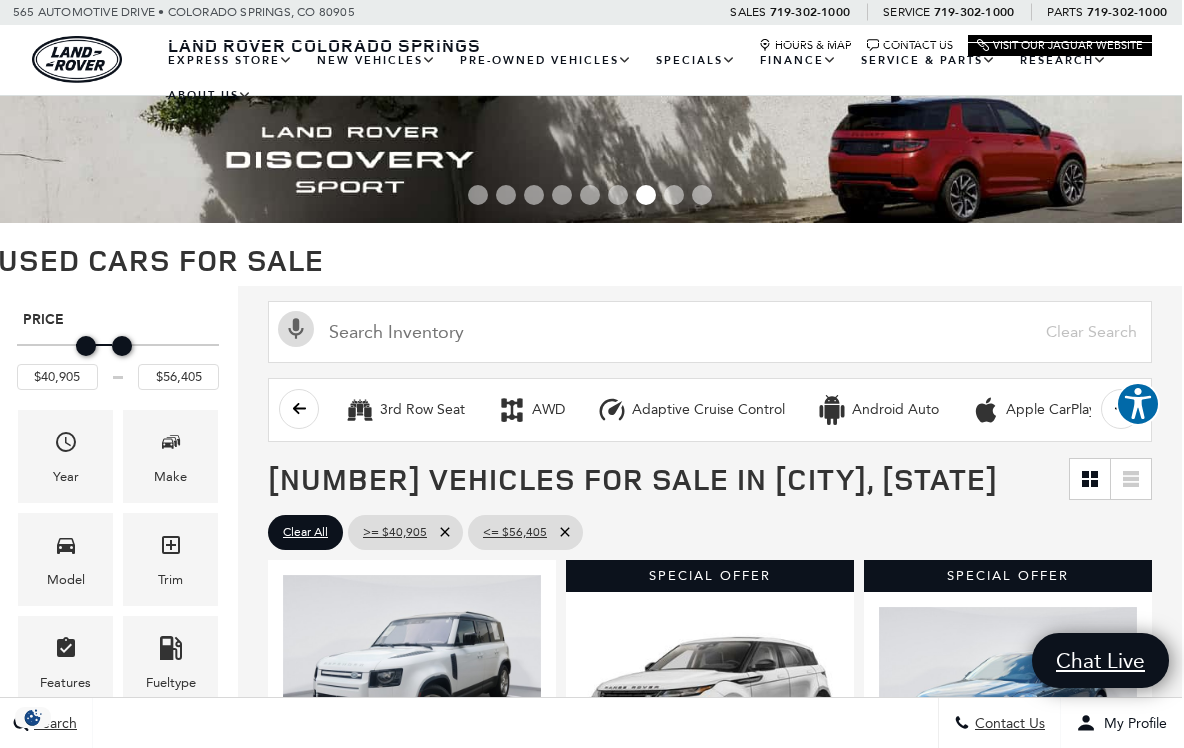 scroll, scrollTop: 0, scrollLeft: 2, axis: horizontal 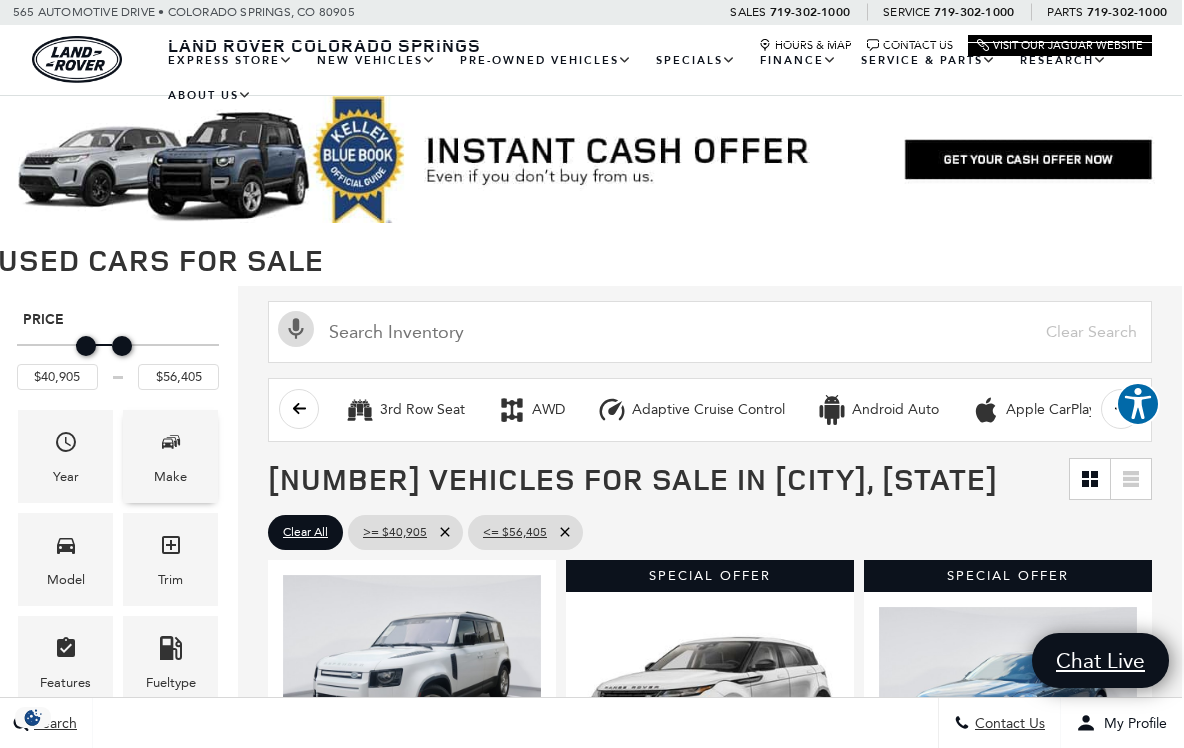 click on "Make" at bounding box center [170, 456] 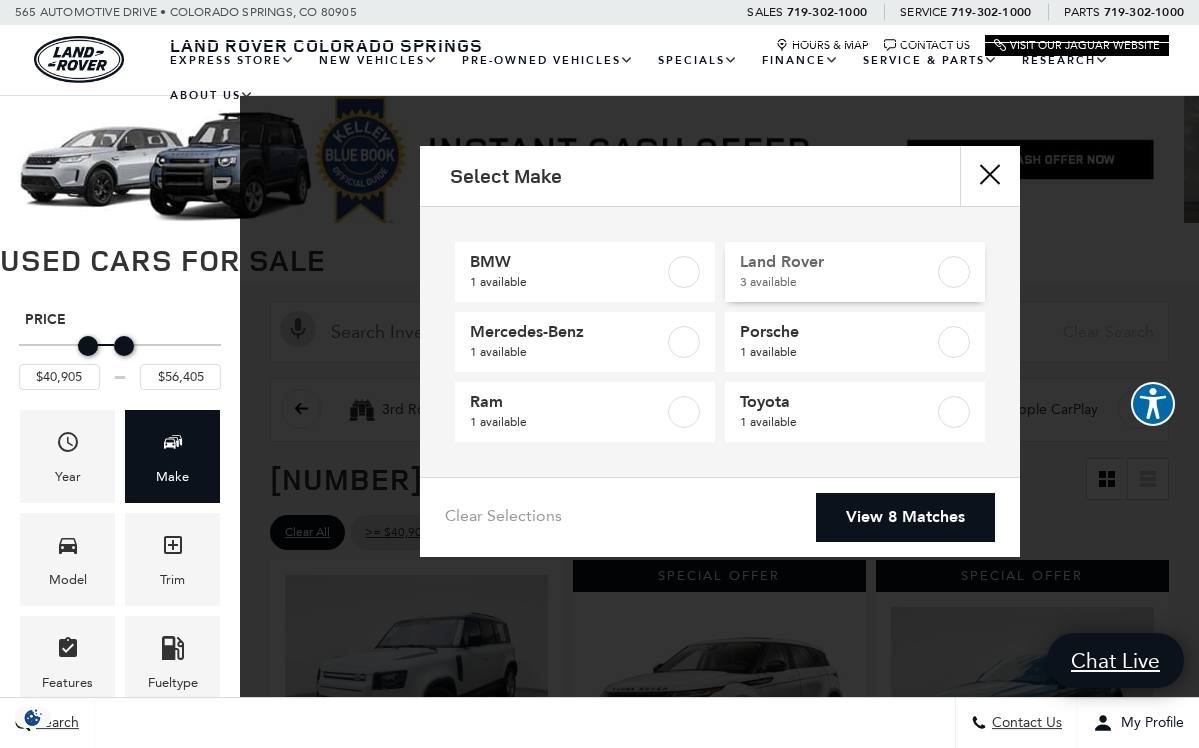 click on "3   available" at bounding box center [838, 282] 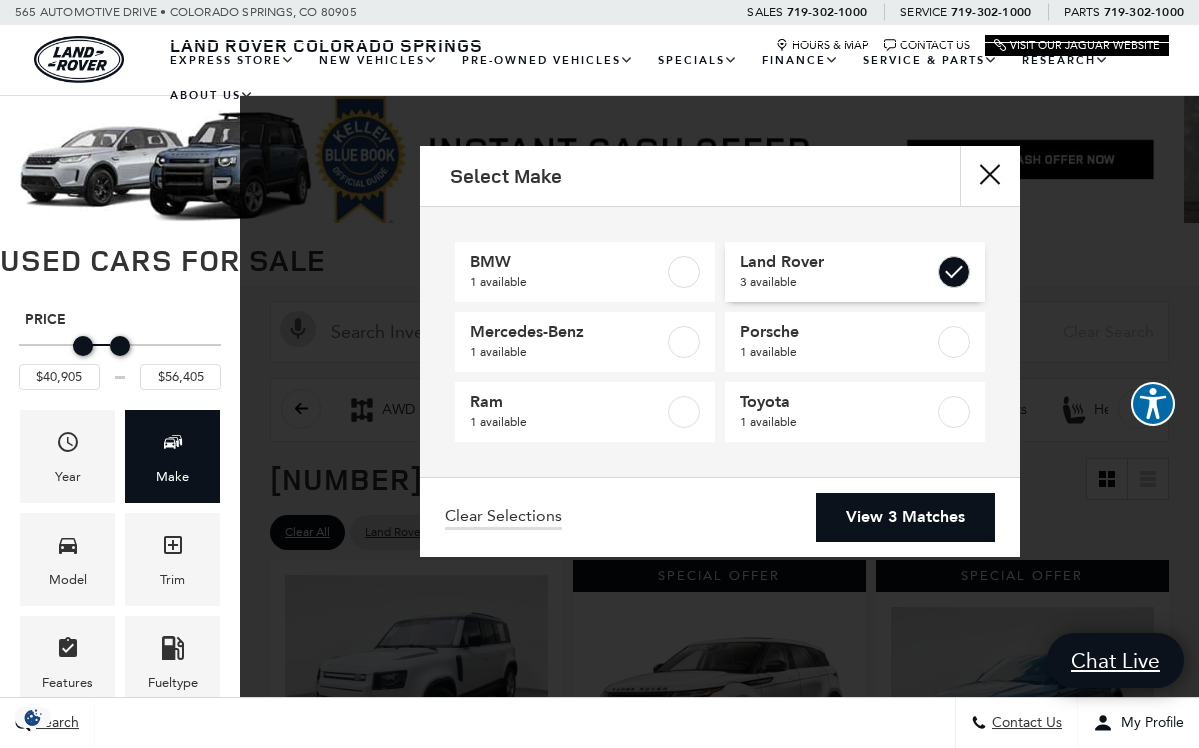 checkbox on "true" 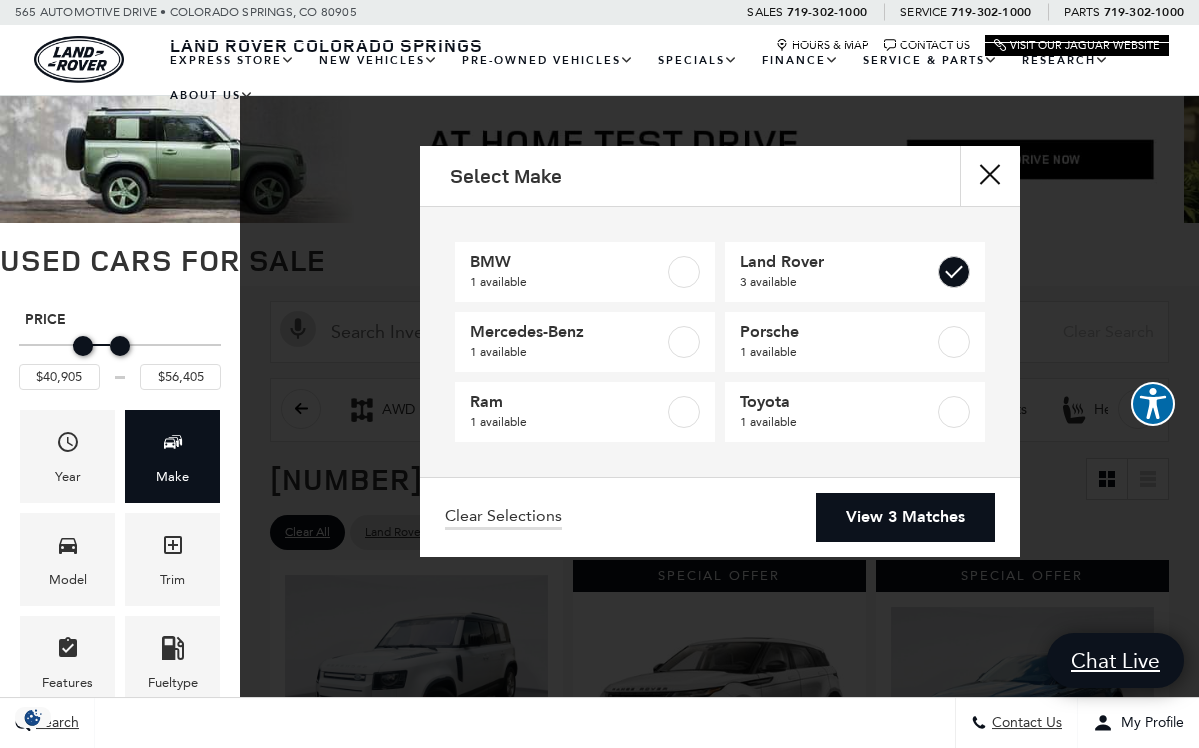 click on "View   3   Matches" at bounding box center (905, 517) 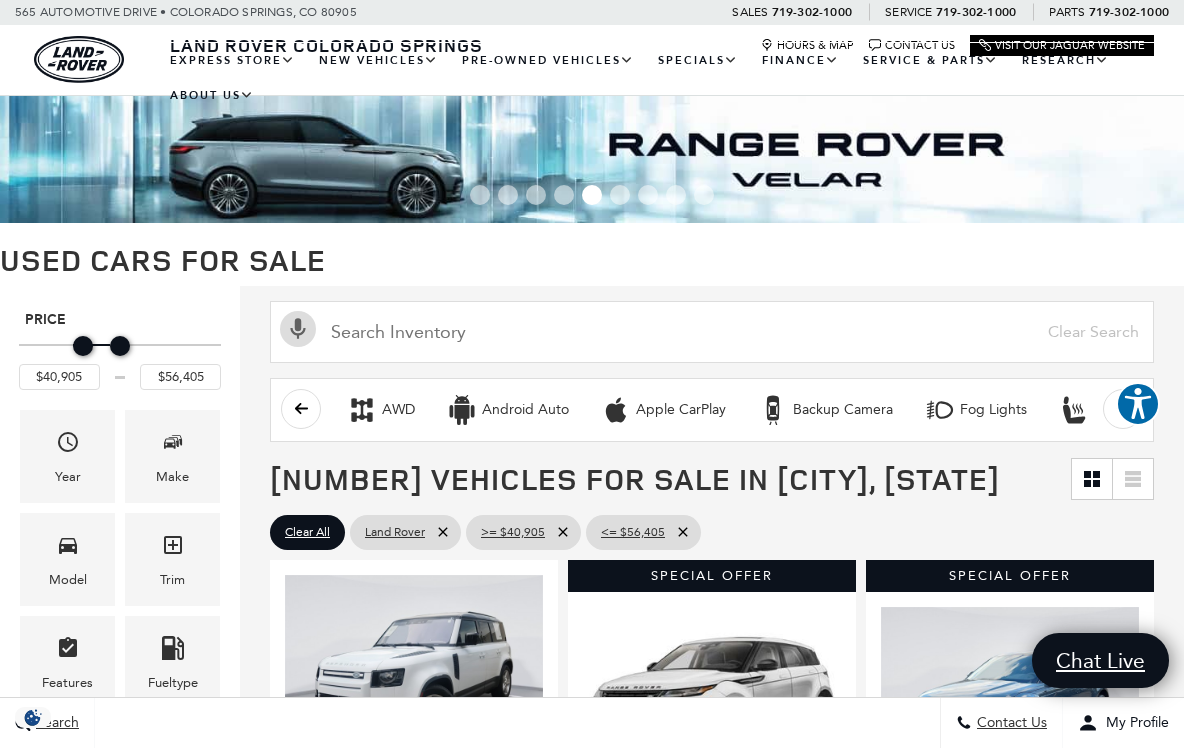 scroll, scrollTop: 0, scrollLeft: 0, axis: both 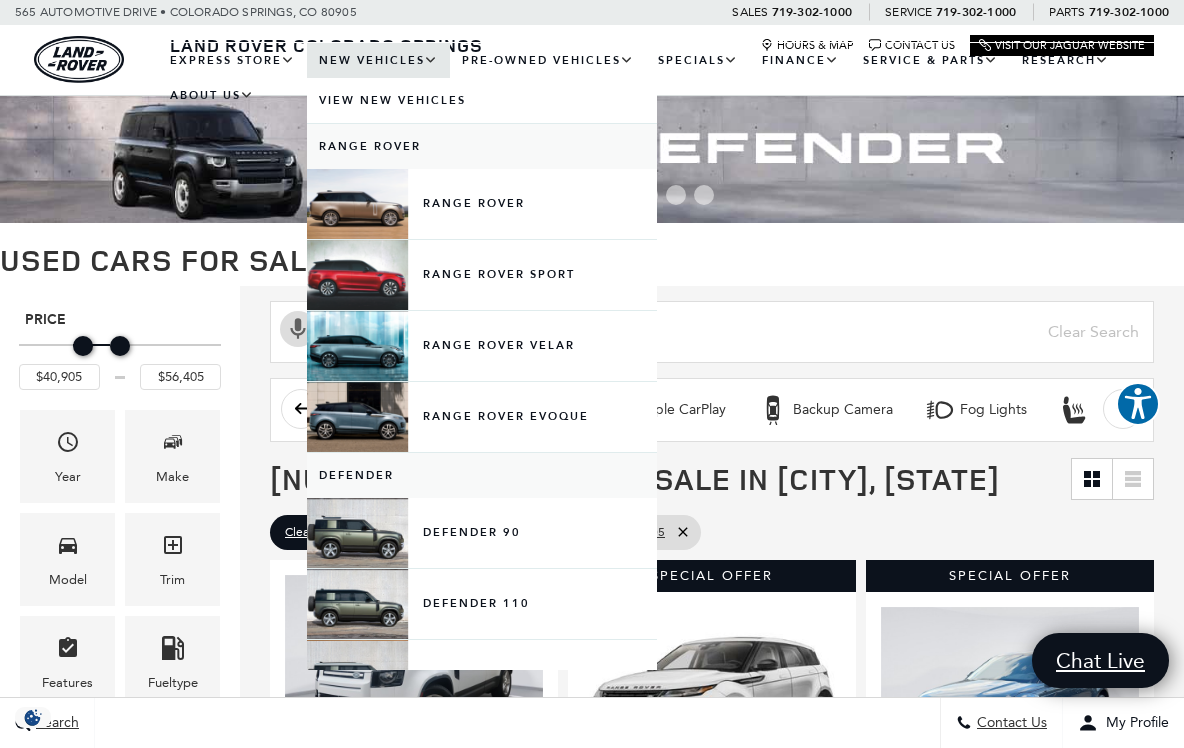 click on "New Vehicles" at bounding box center [378, 60] 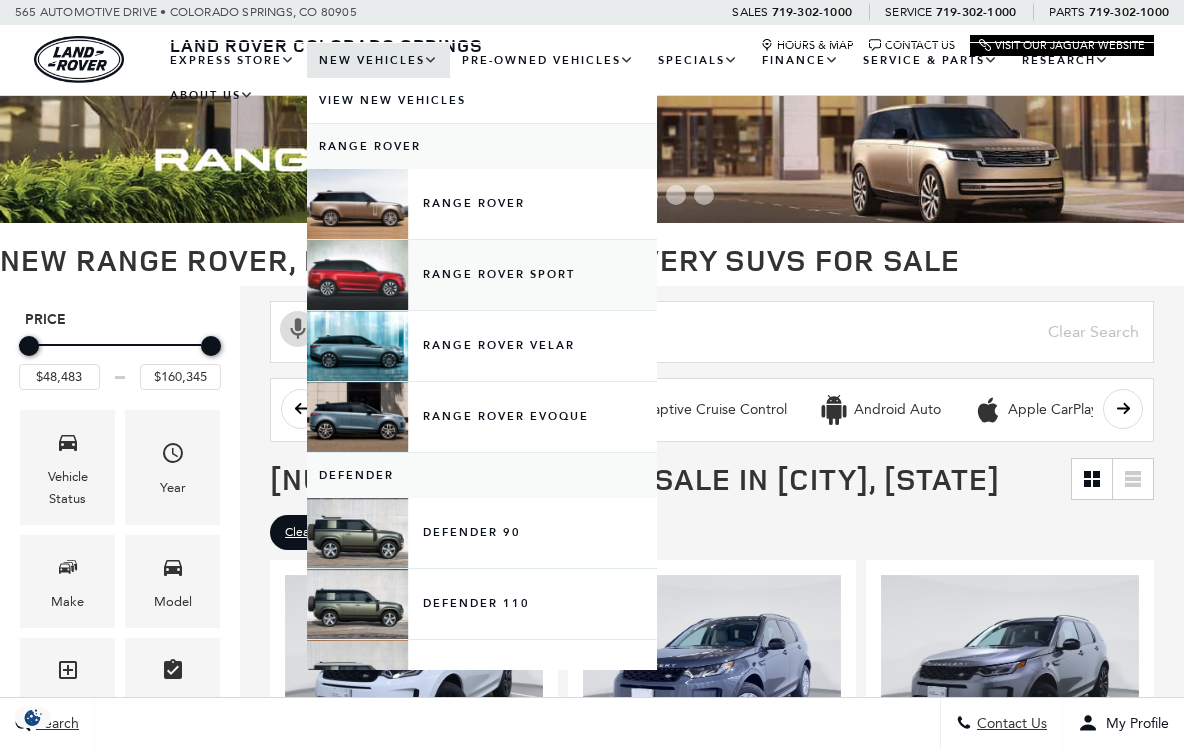 scroll, scrollTop: 0, scrollLeft: 0, axis: both 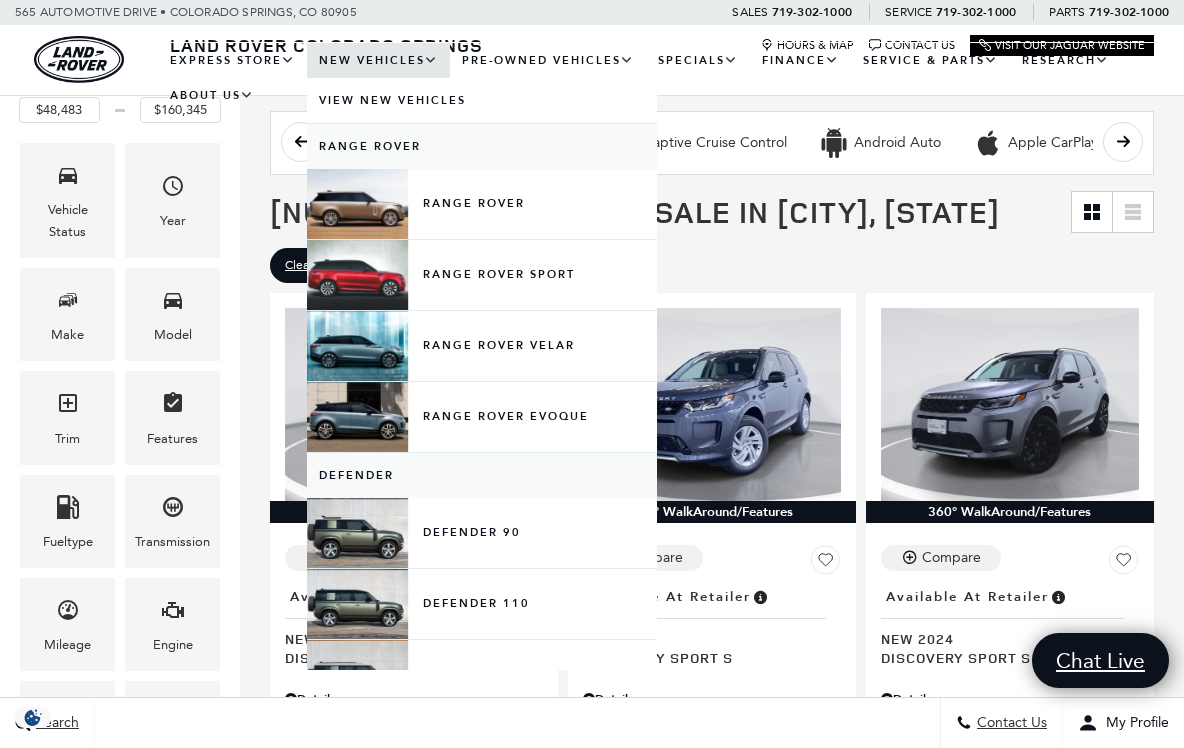click on "New Vehicles" at bounding box center (378, 60) 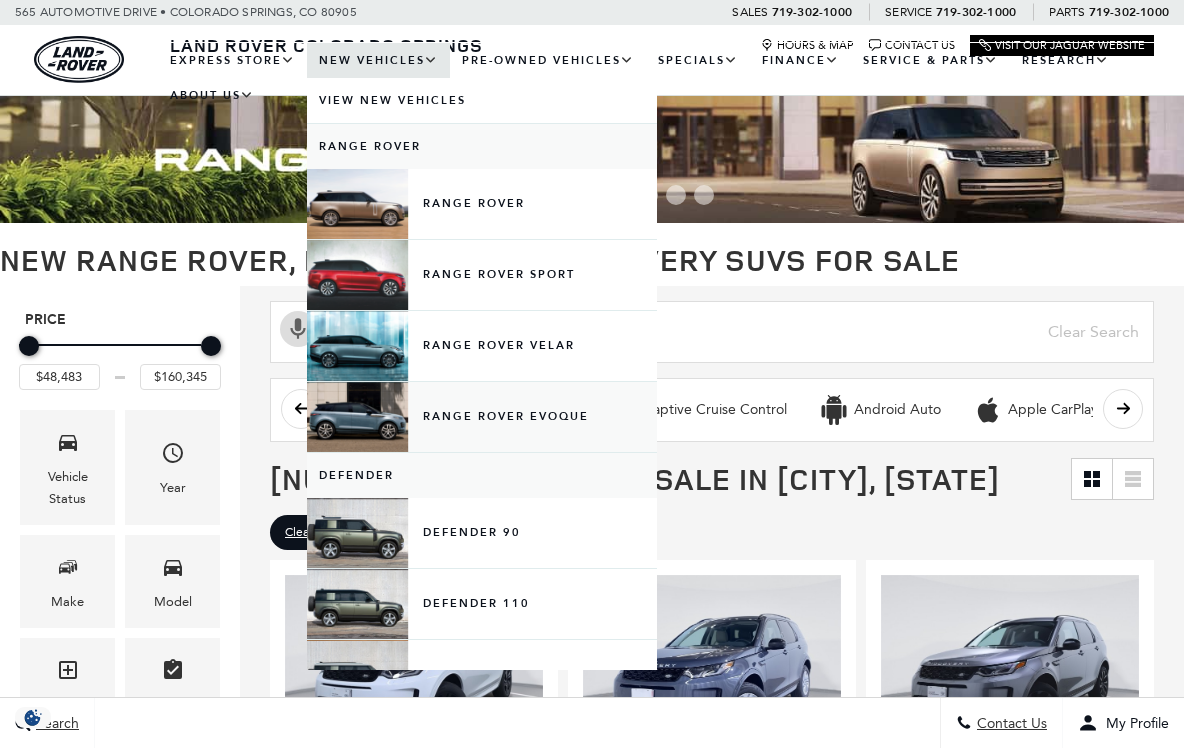 scroll, scrollTop: 0, scrollLeft: 0, axis: both 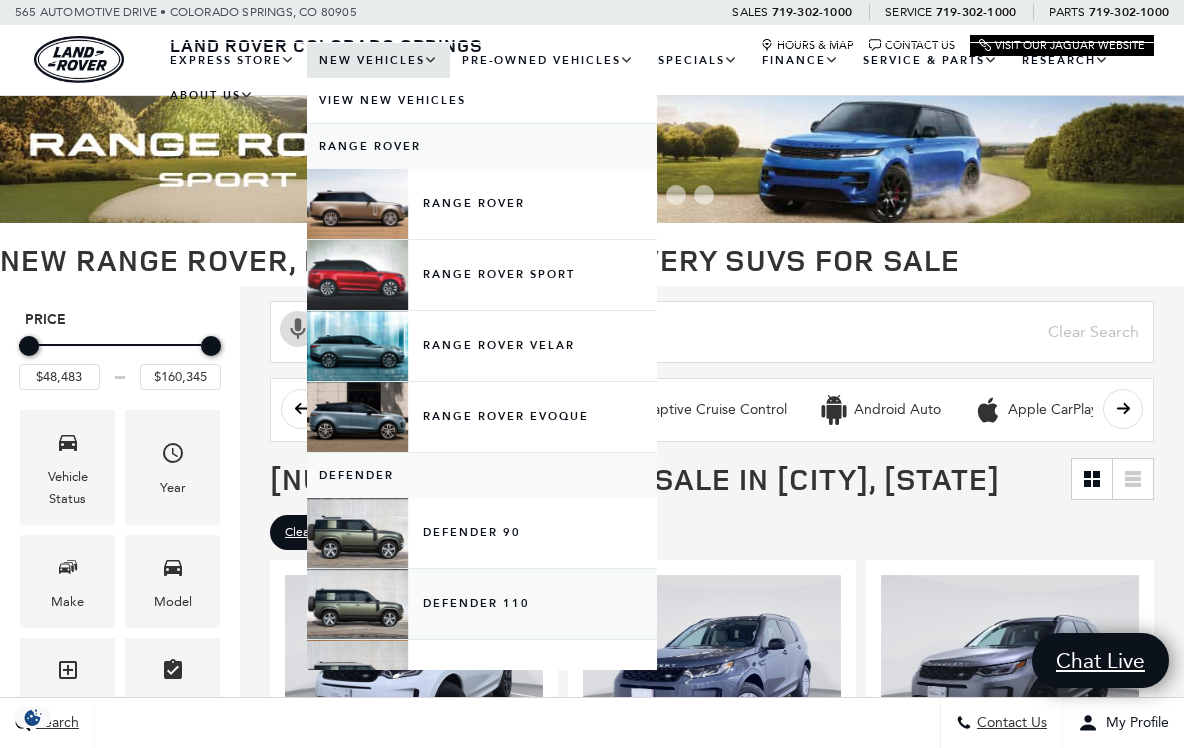 click on "Defender 110" at bounding box center (482, 604) 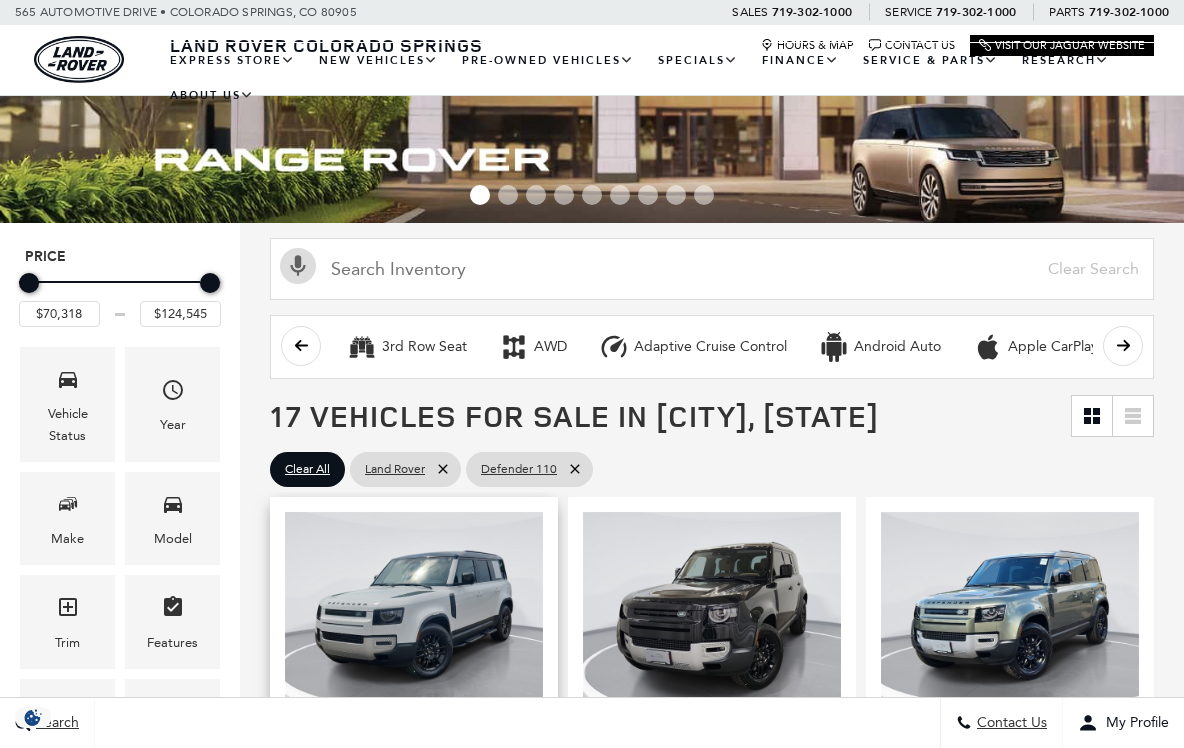 scroll, scrollTop: 0, scrollLeft: 0, axis: both 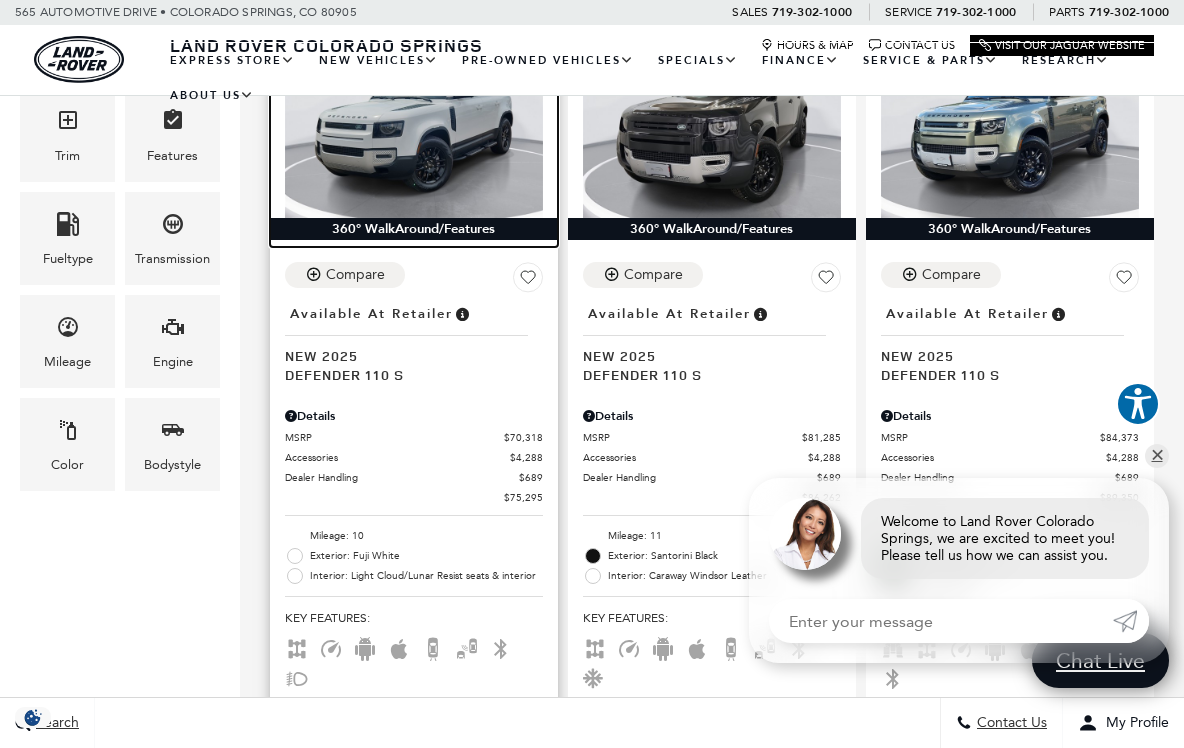 click at bounding box center [414, 121] 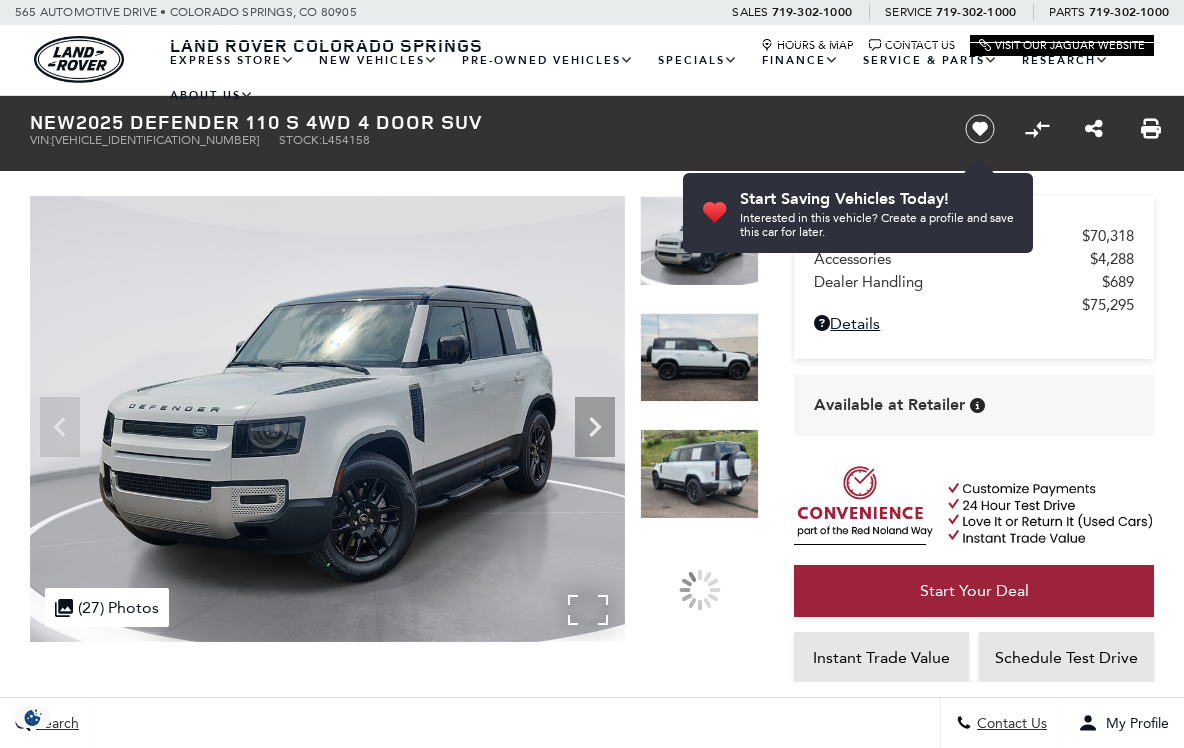 scroll, scrollTop: 0, scrollLeft: 0, axis: both 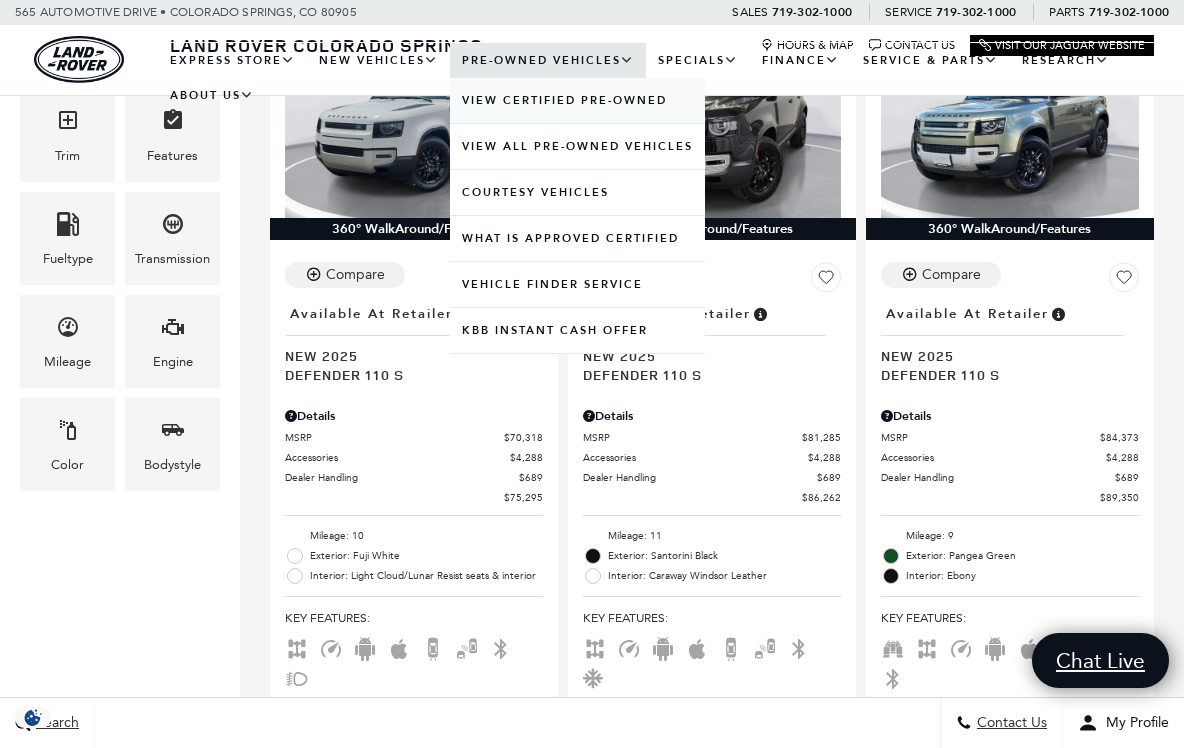 click on "View Certified Pre-Owned" at bounding box center (577, 100) 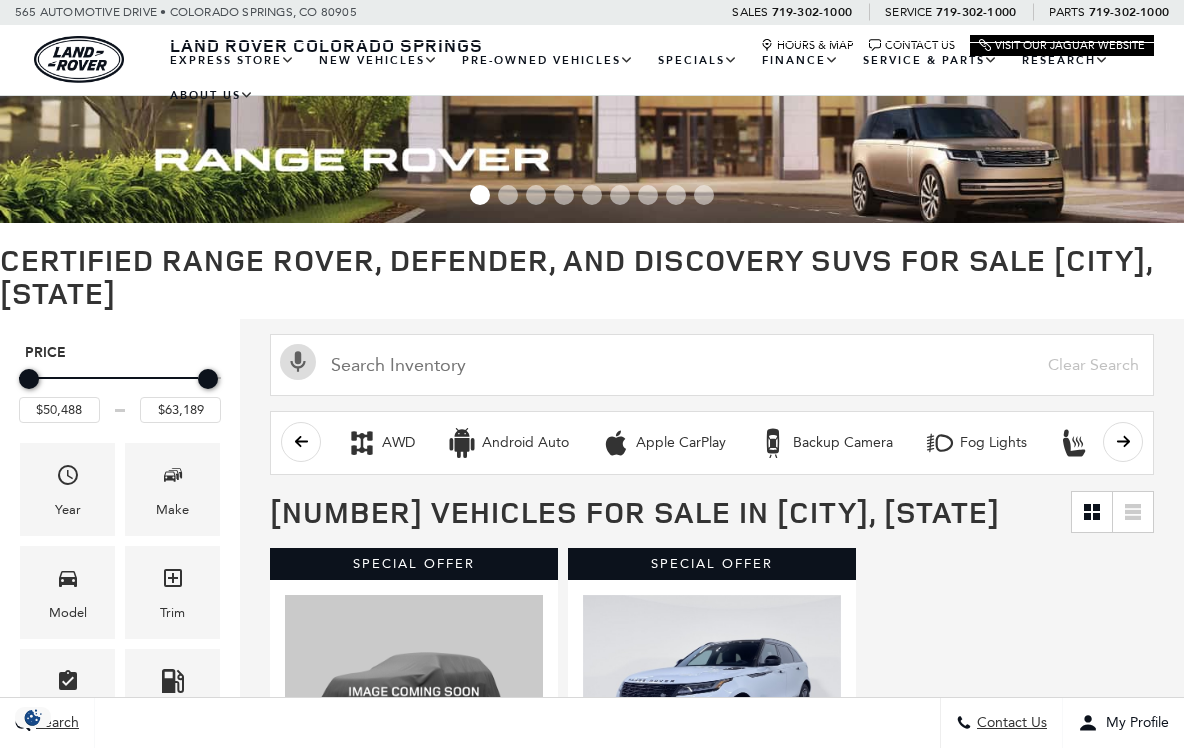 scroll, scrollTop: 0, scrollLeft: 0, axis: both 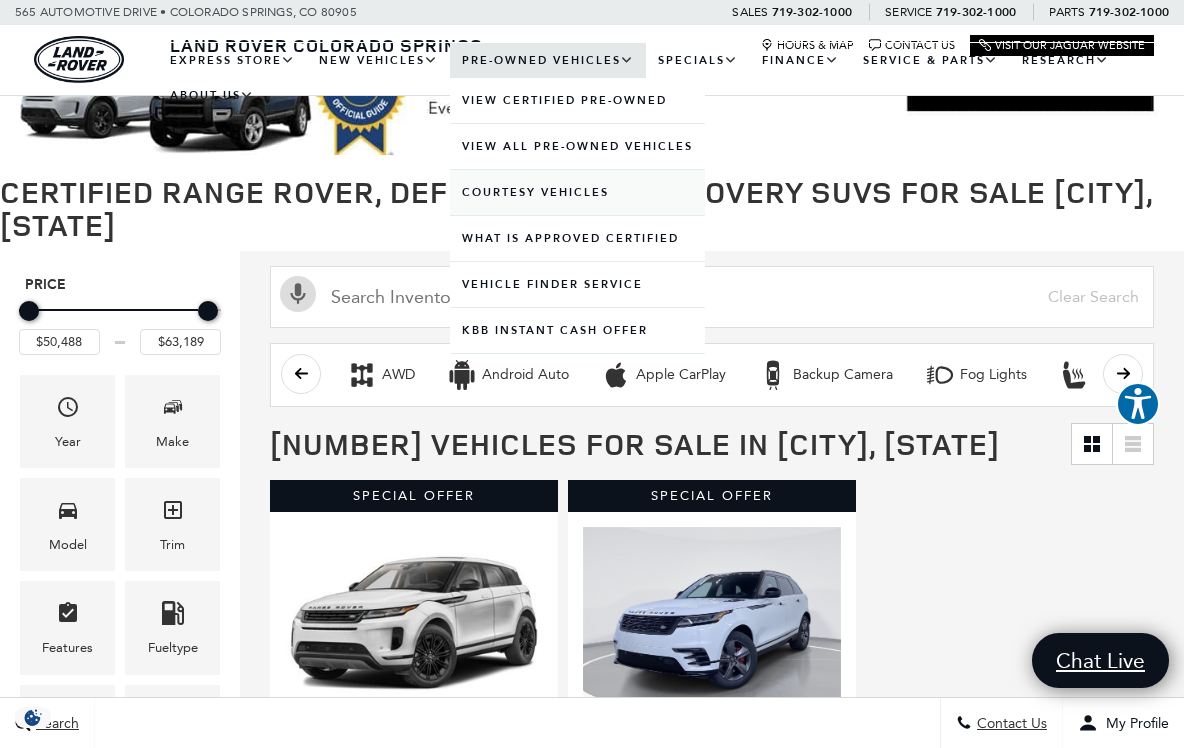 click on "Courtesy Vehicles" at bounding box center [577, 192] 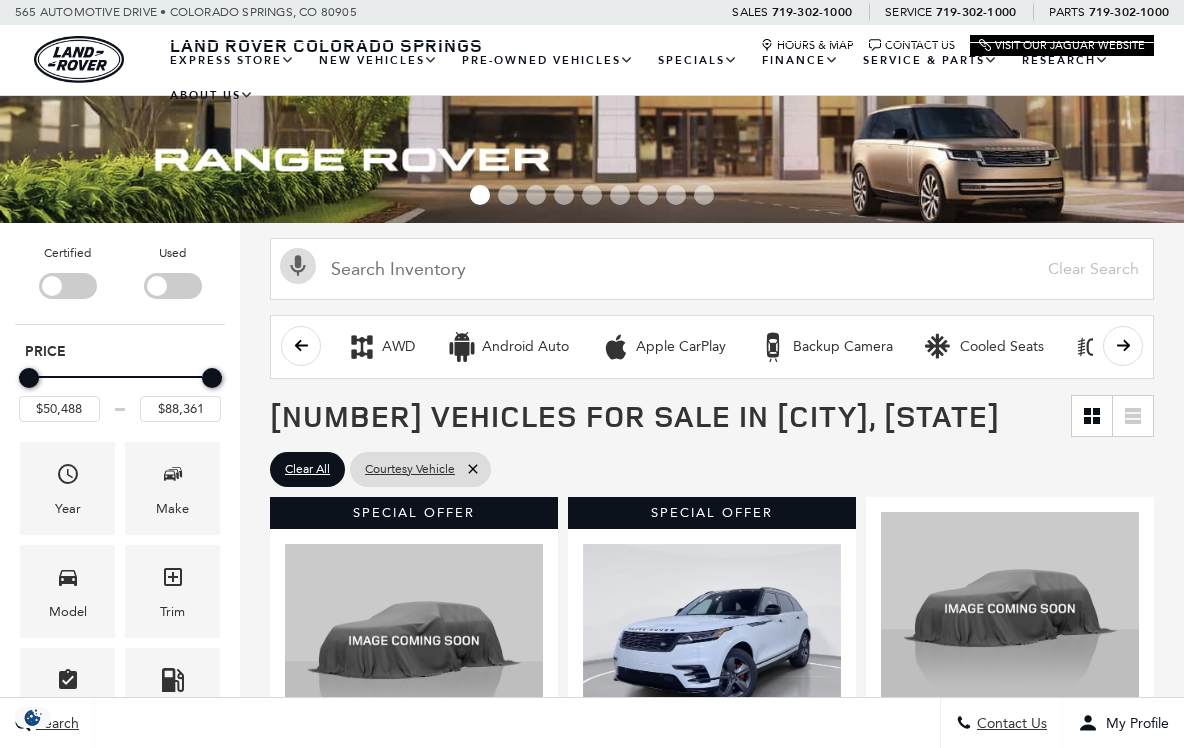 scroll, scrollTop: 0, scrollLeft: 0, axis: both 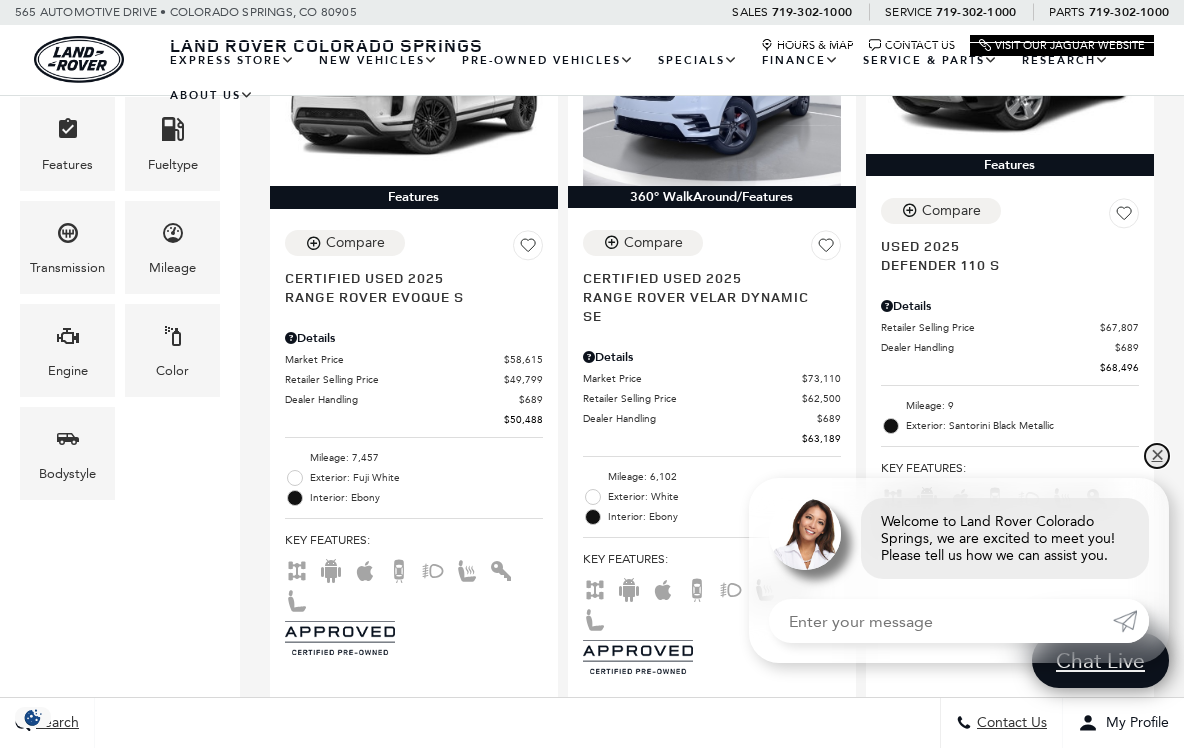 click on "✕" at bounding box center (1157, 456) 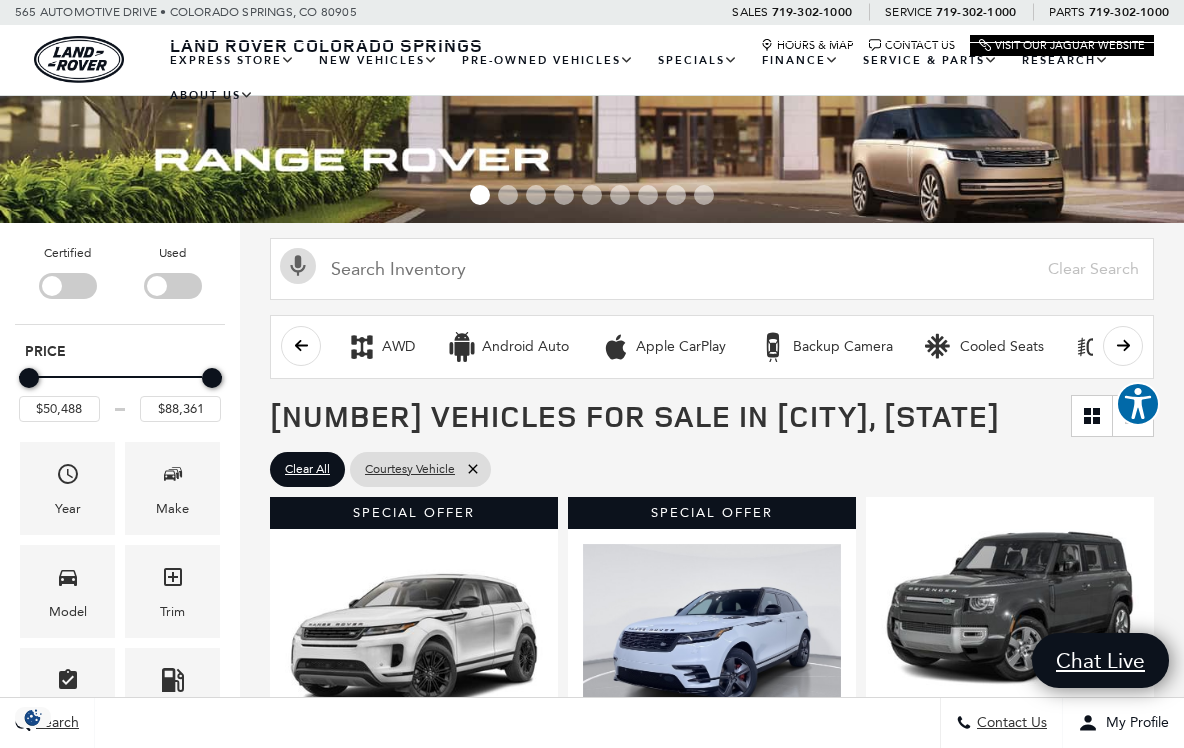 scroll, scrollTop: 0, scrollLeft: 0, axis: both 